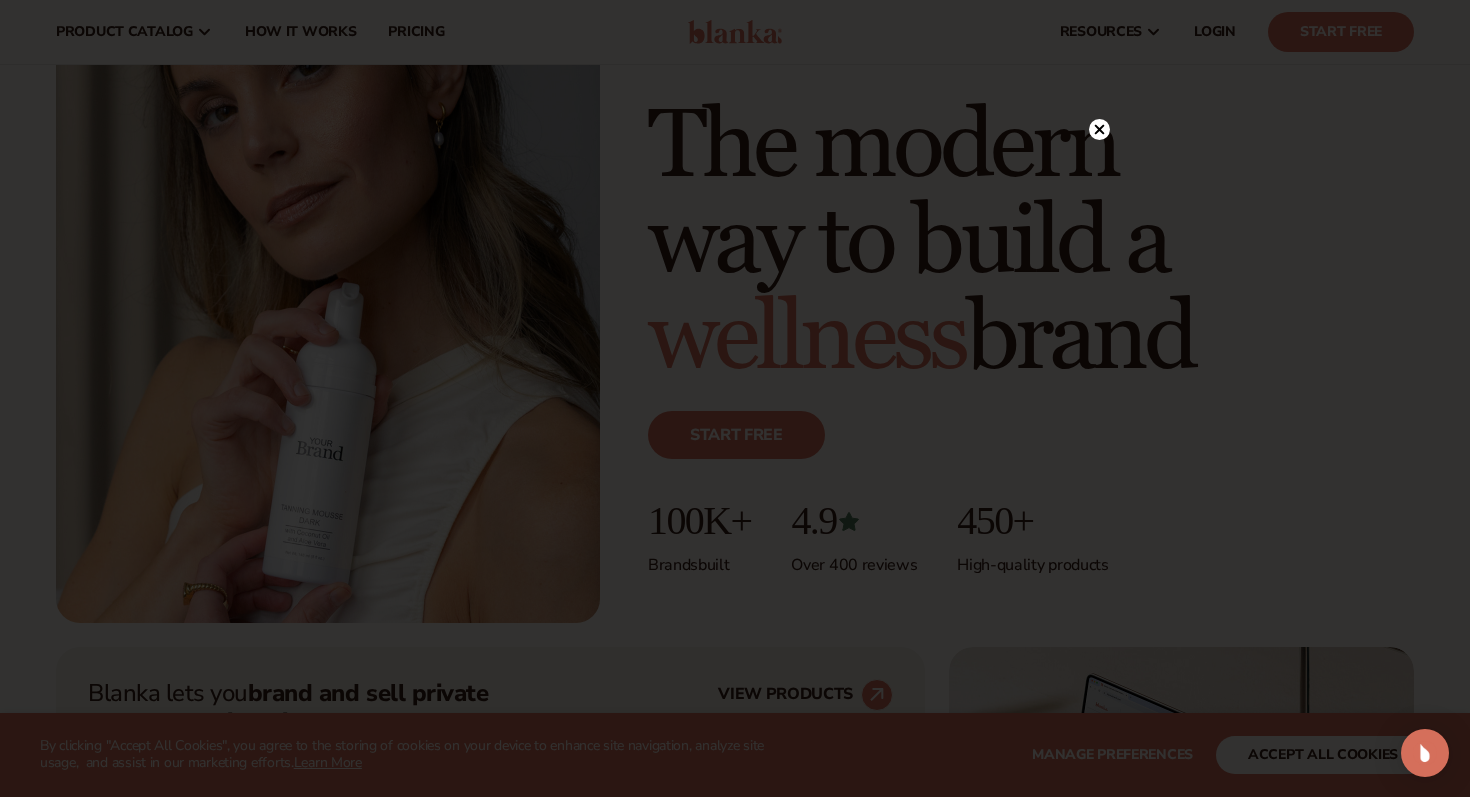 scroll, scrollTop: 179, scrollLeft: 0, axis: vertical 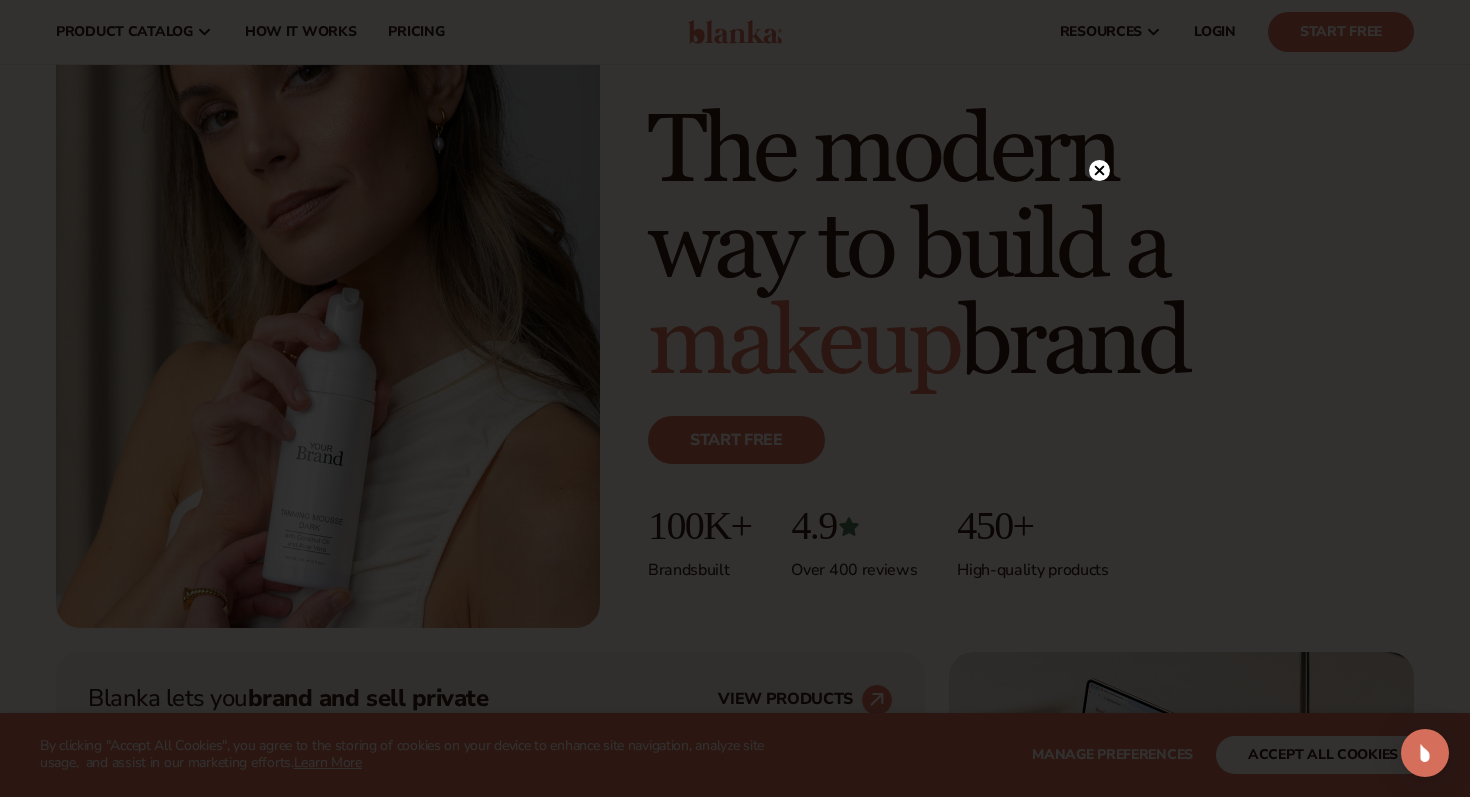 click 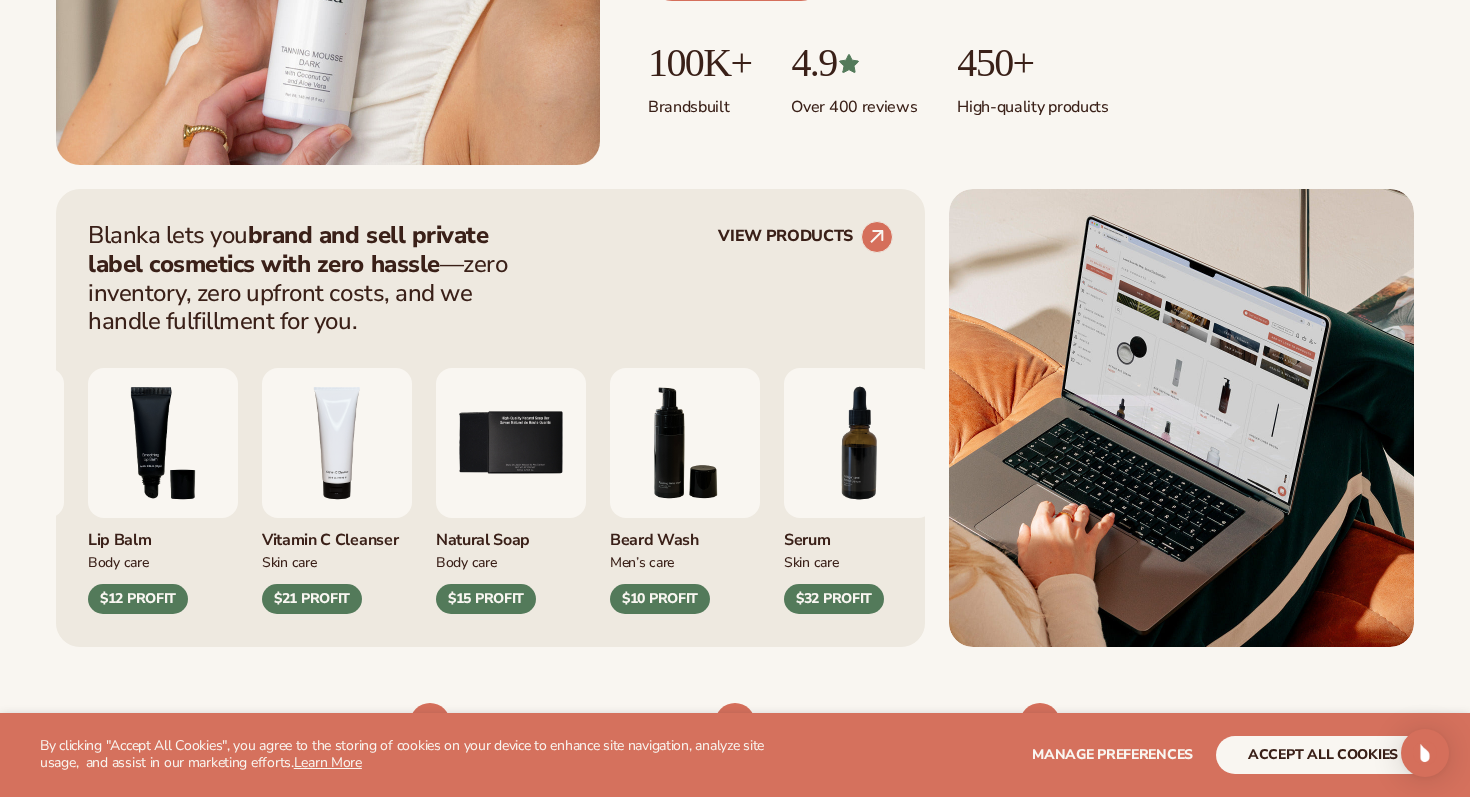 scroll, scrollTop: 645, scrollLeft: 0, axis: vertical 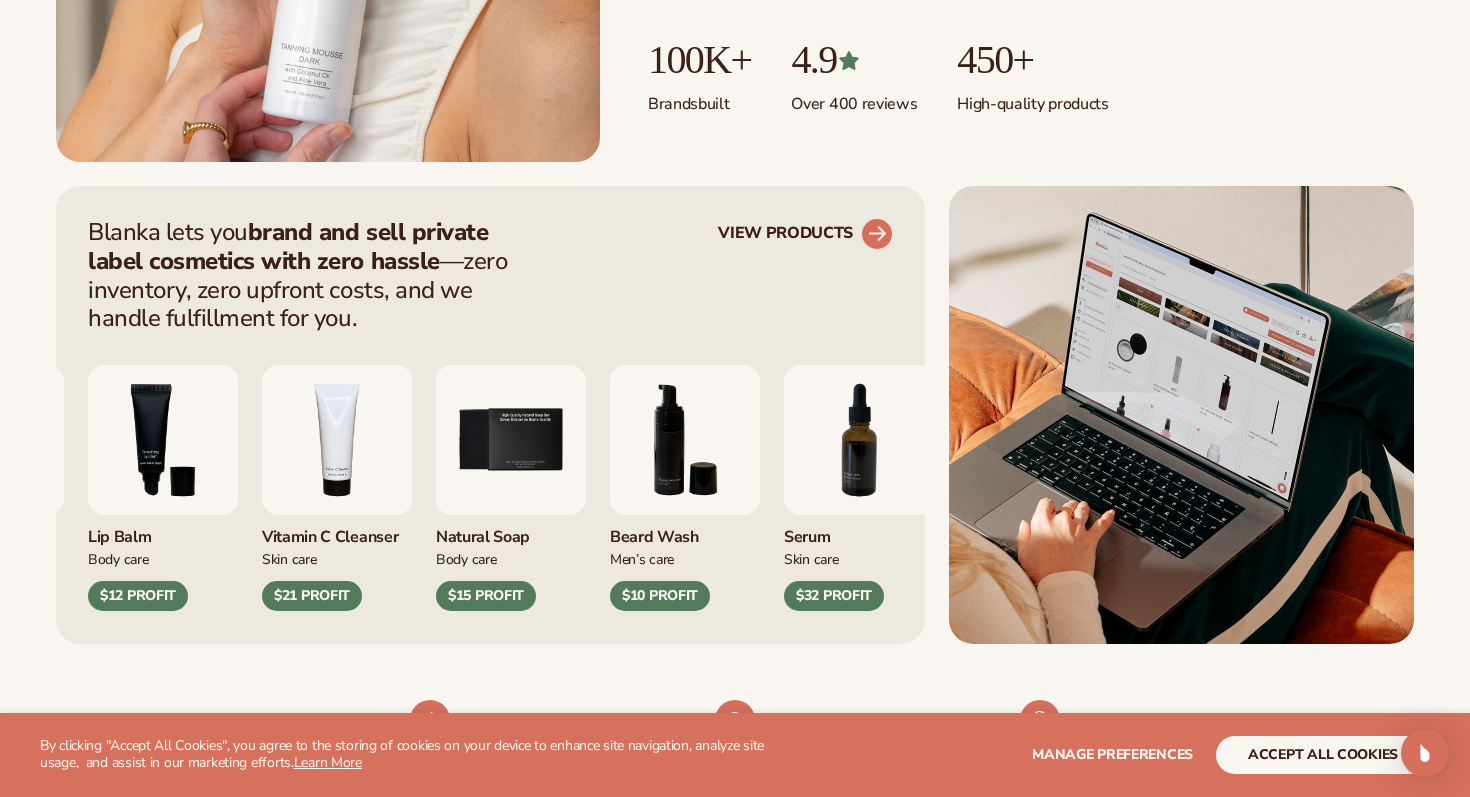 click on "VIEW  PRODUCTS" at bounding box center (805, 234) 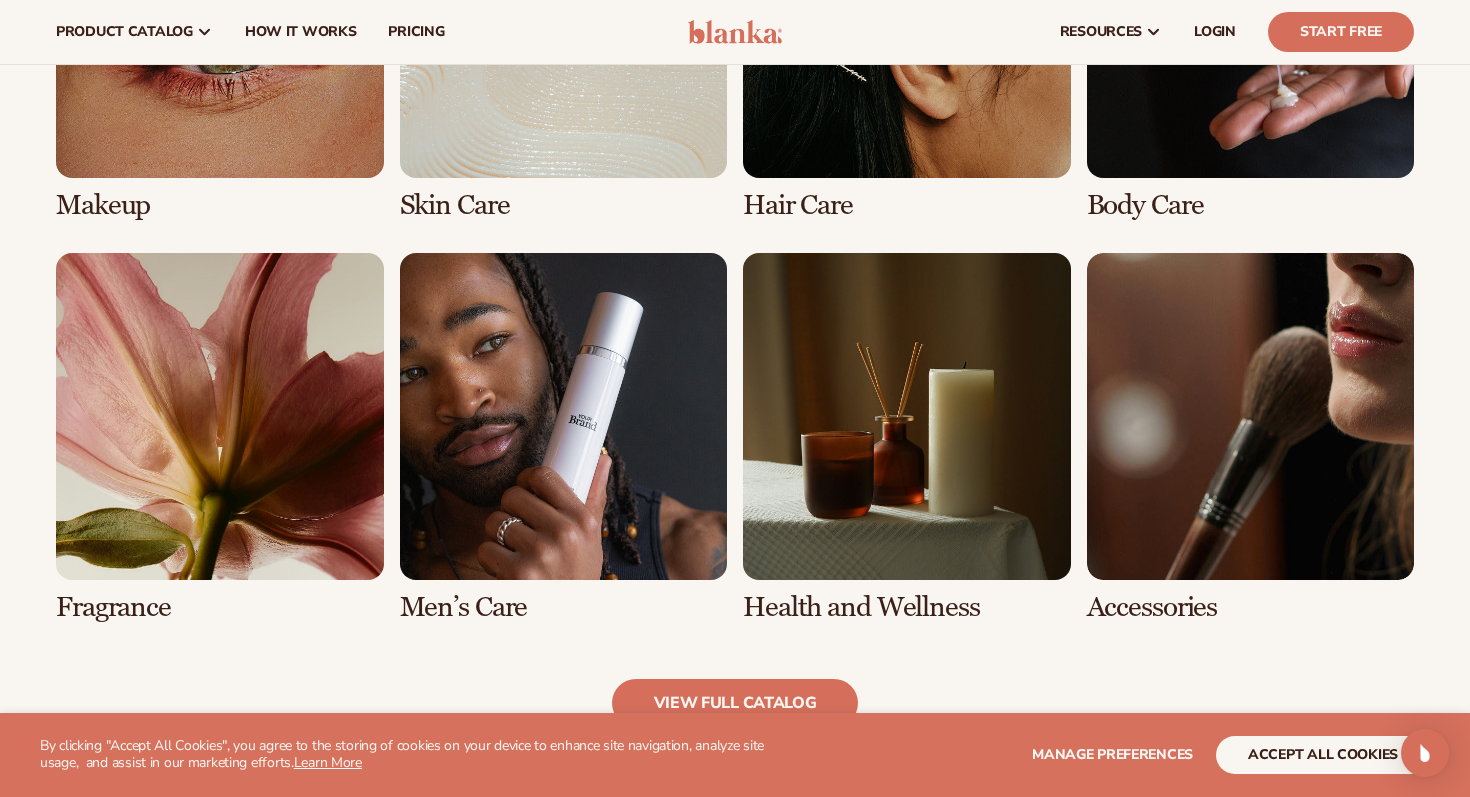 scroll, scrollTop: 1646, scrollLeft: 0, axis: vertical 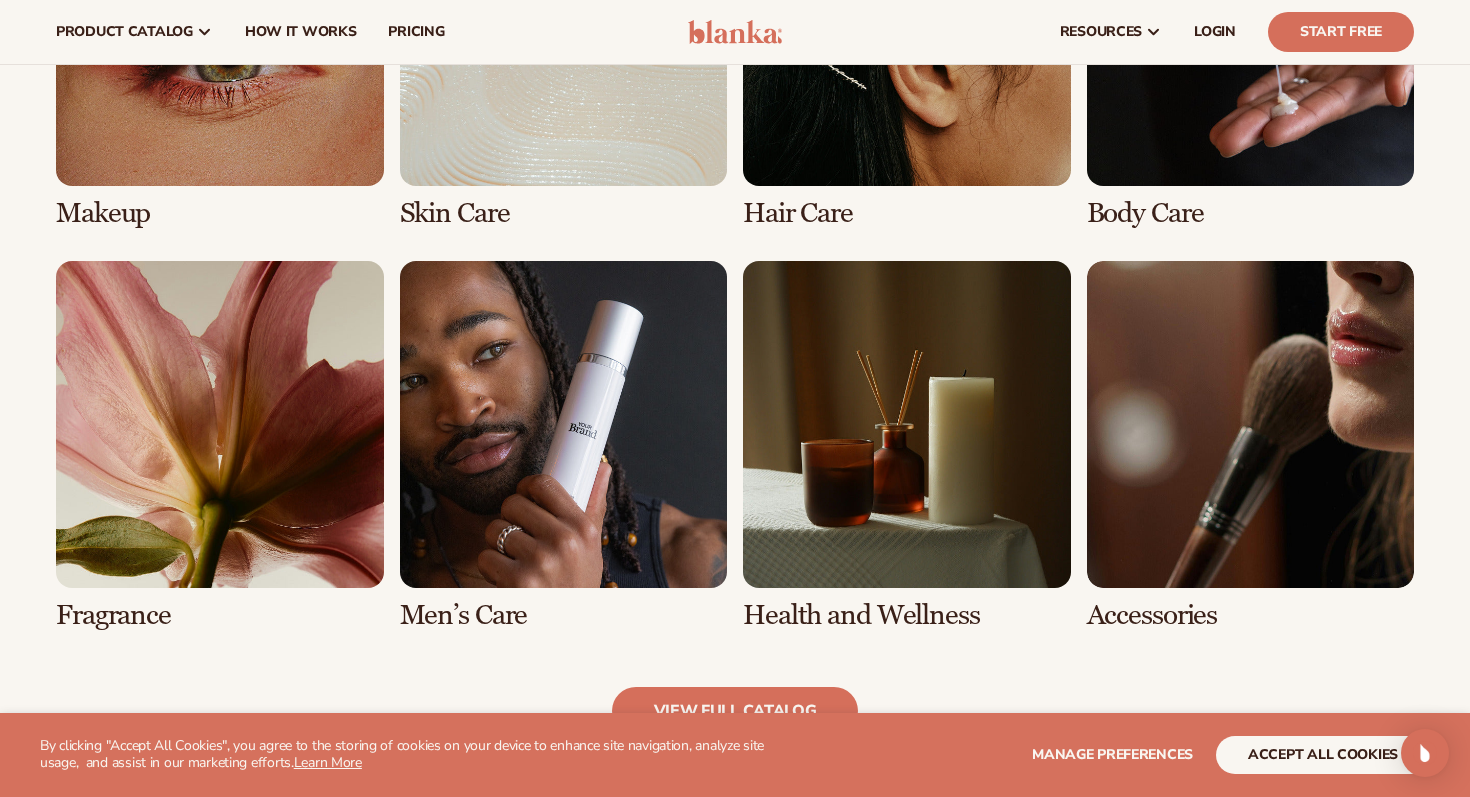 click at bounding box center [564, 446] 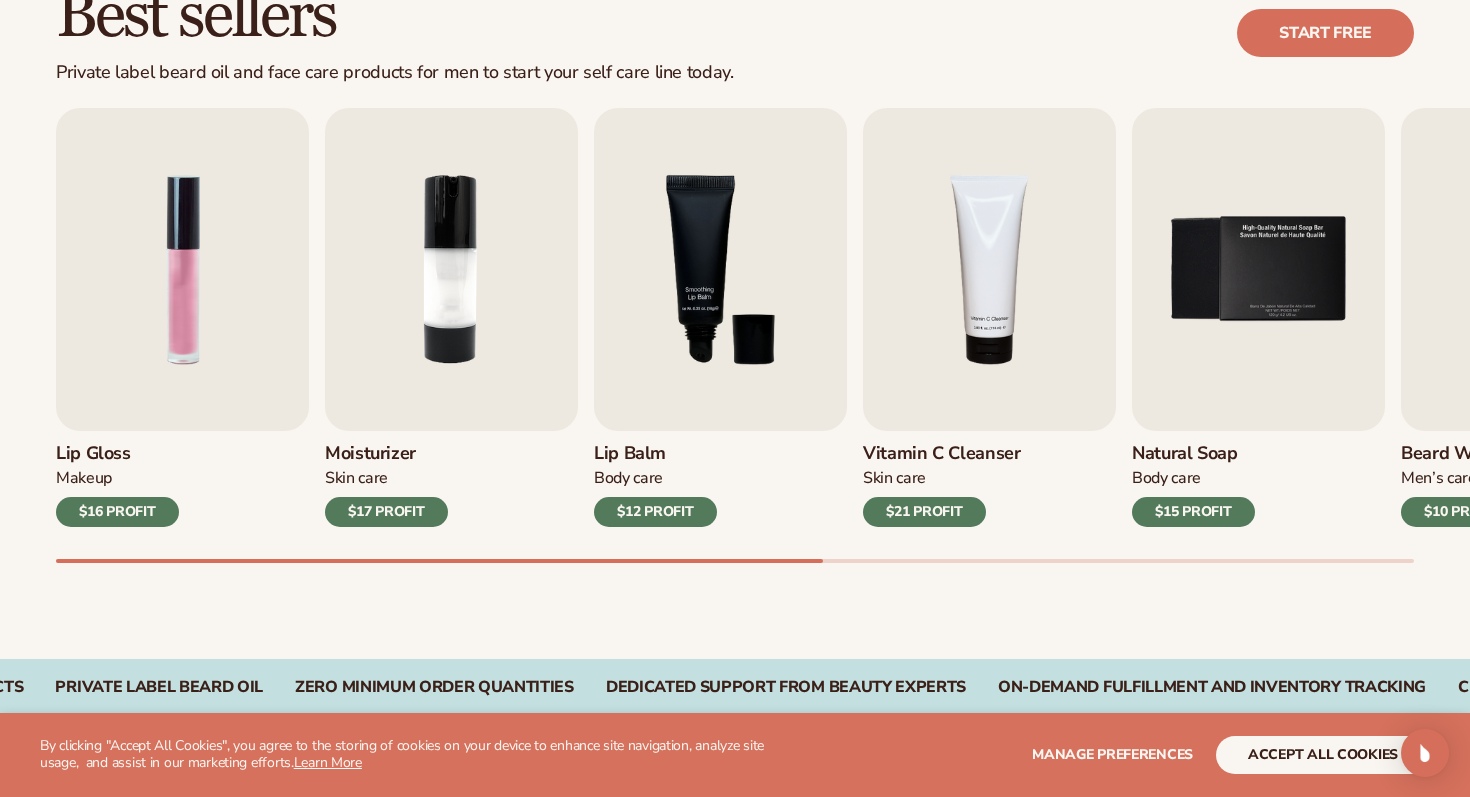 scroll, scrollTop: 669, scrollLeft: 0, axis: vertical 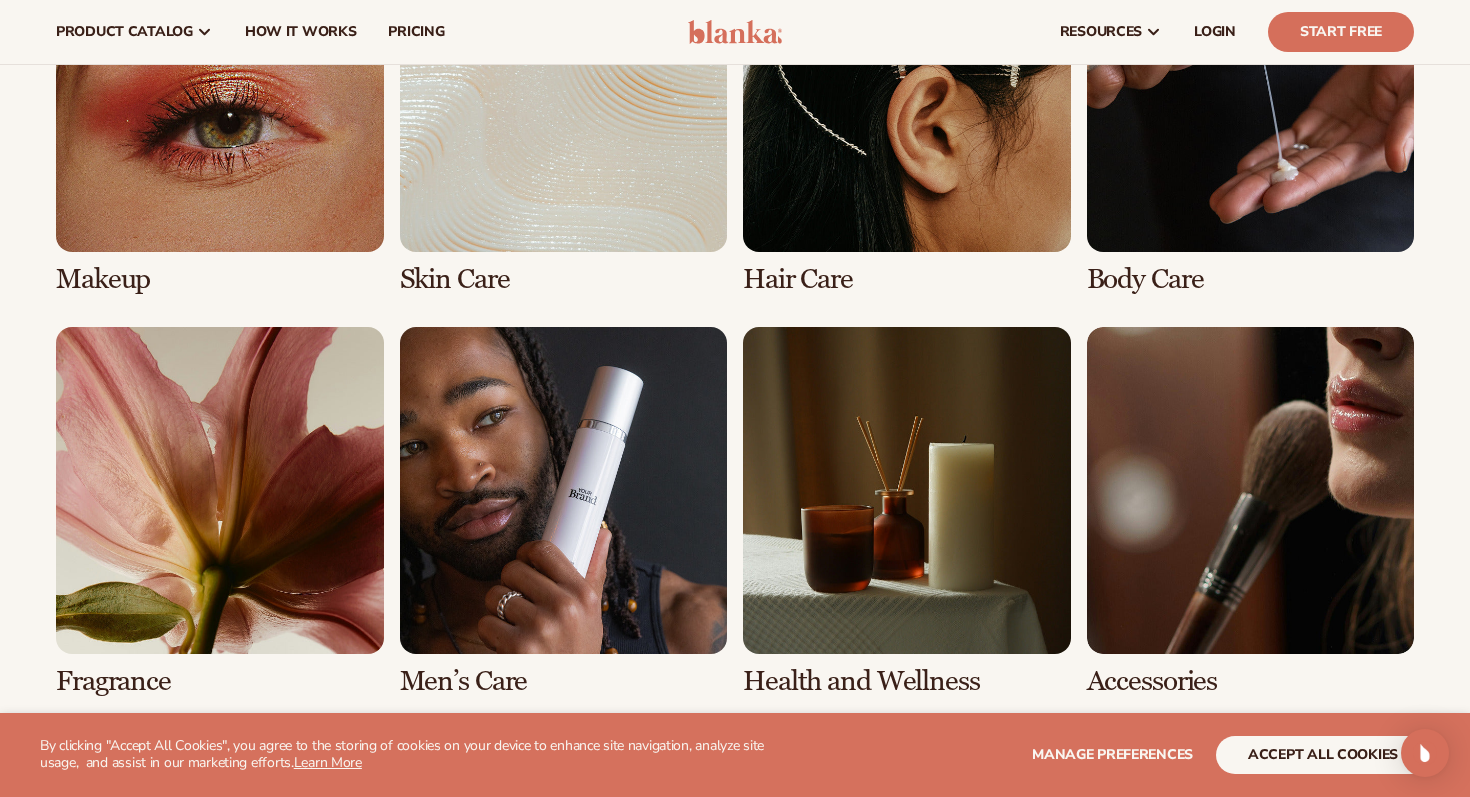 click at bounding box center [564, 110] 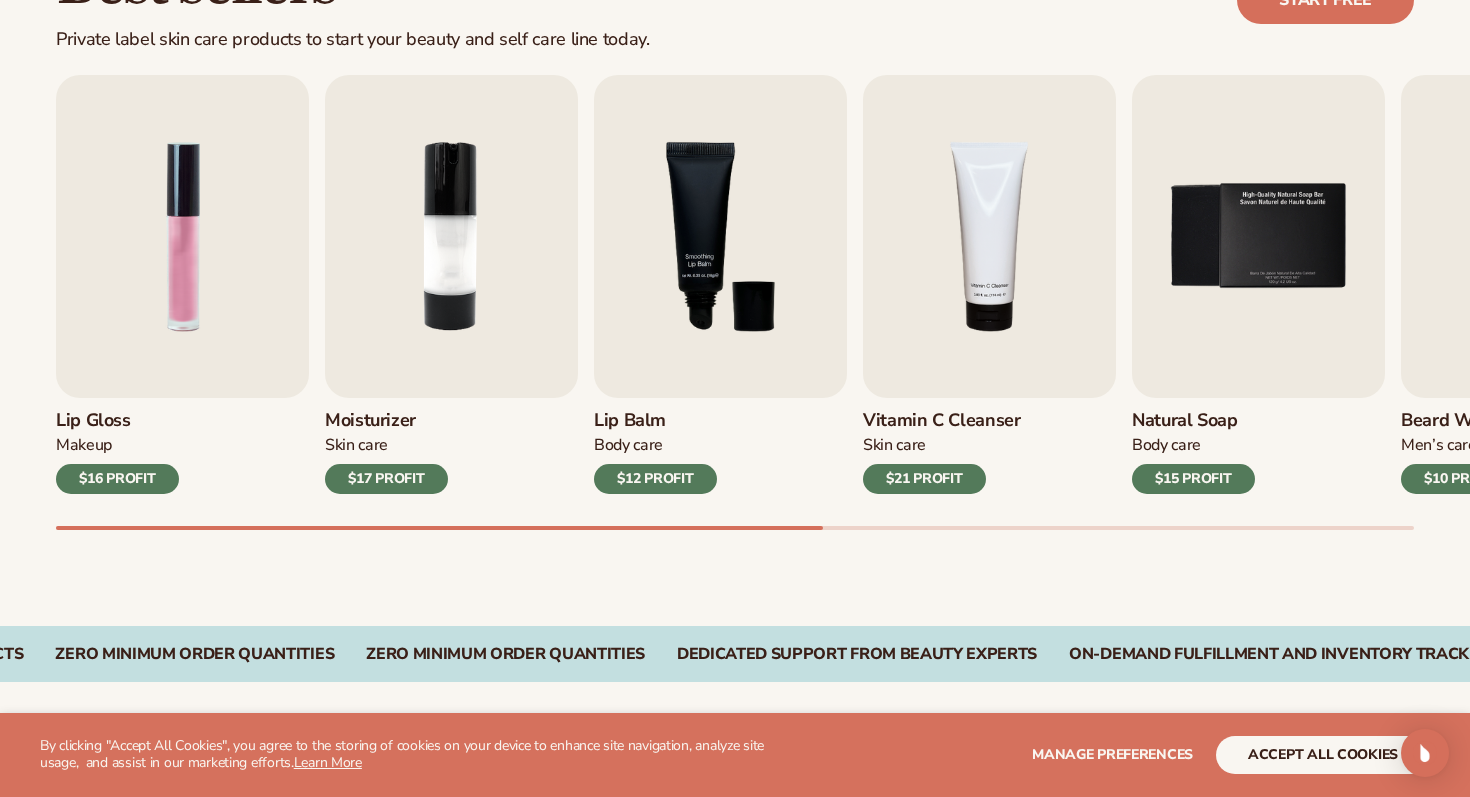 scroll, scrollTop: 649, scrollLeft: 0, axis: vertical 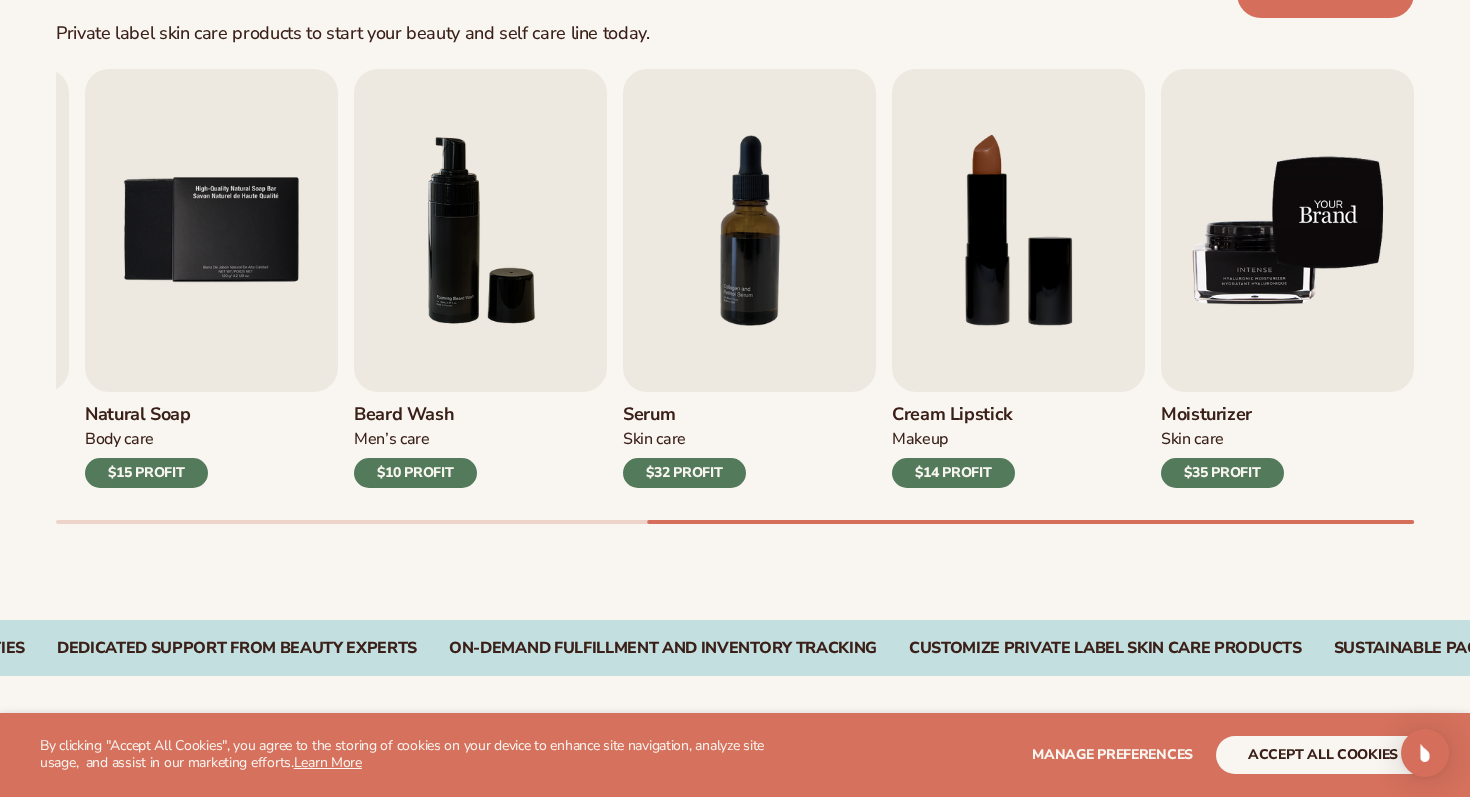 click at bounding box center [1287, 230] 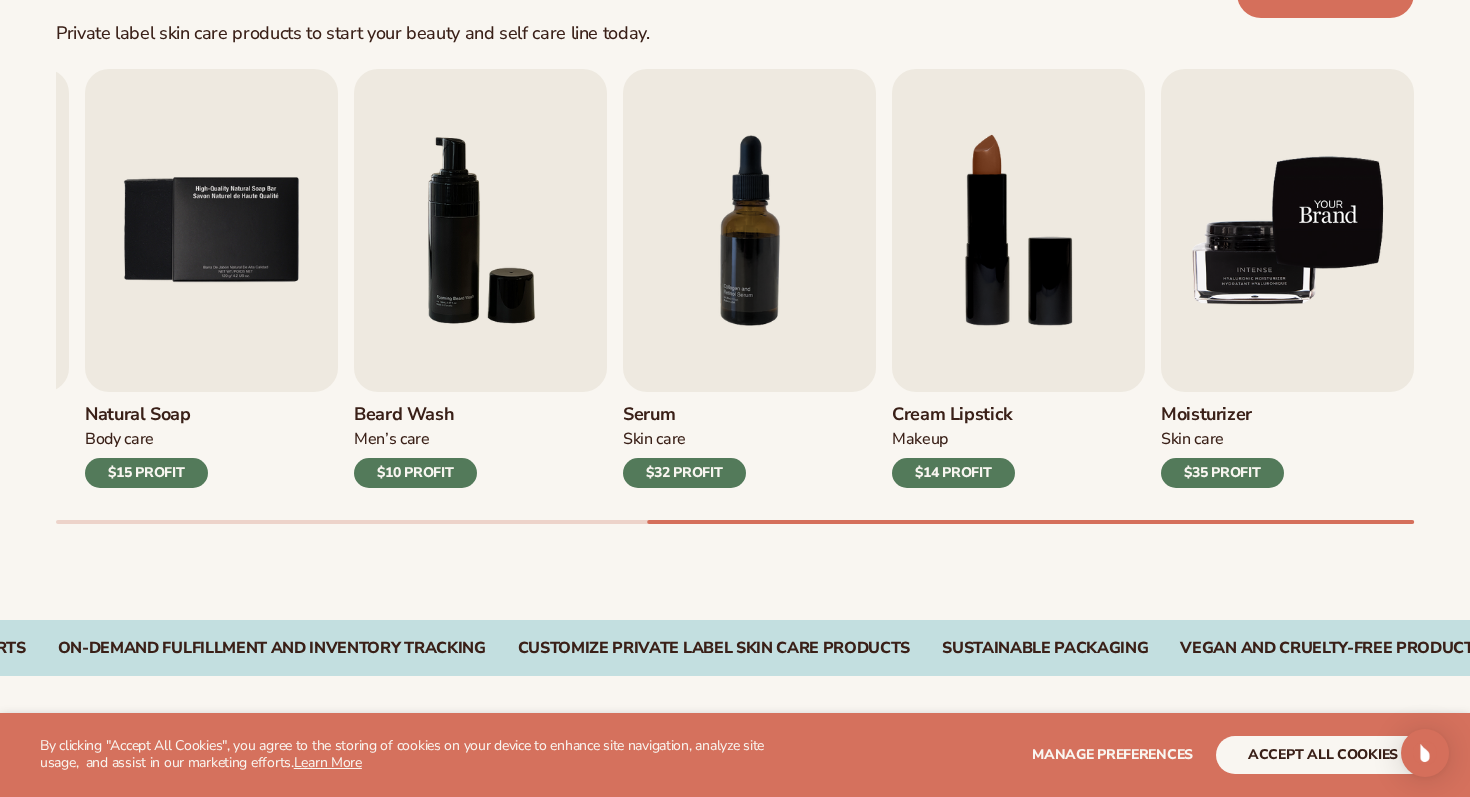 click at bounding box center (1287, 230) 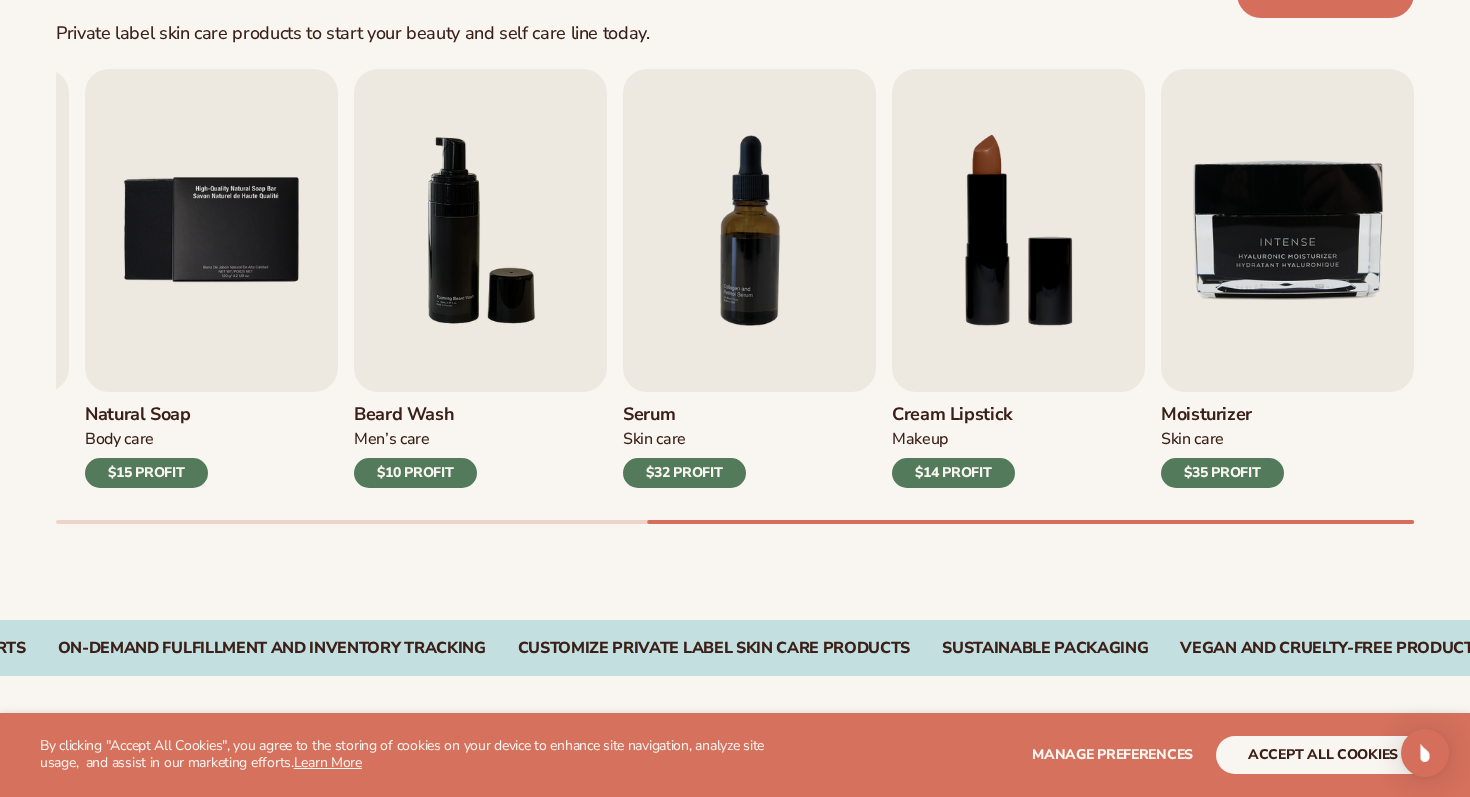 click on "Skin Care" at bounding box center [1222, 439] 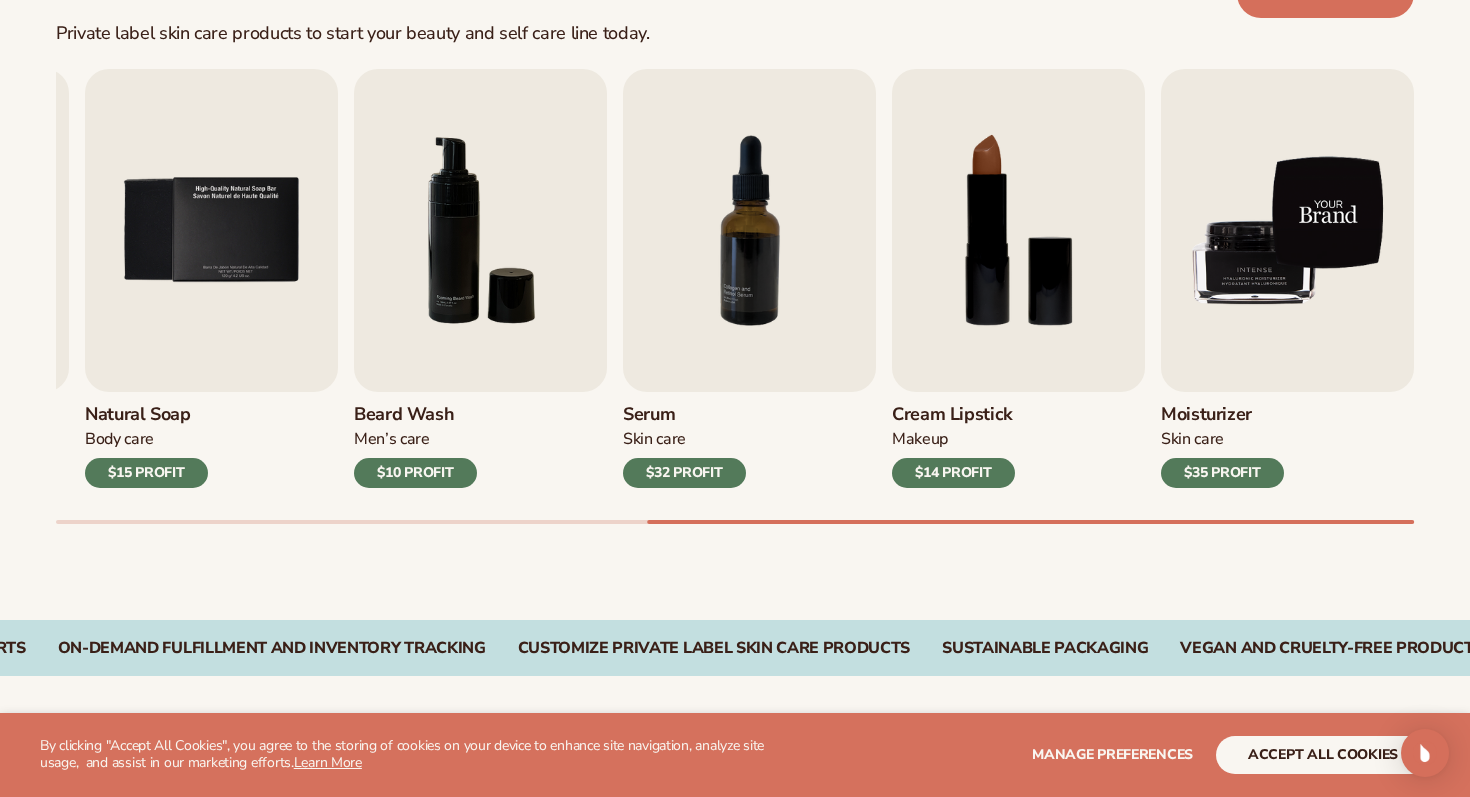 click at bounding box center [1287, 230] 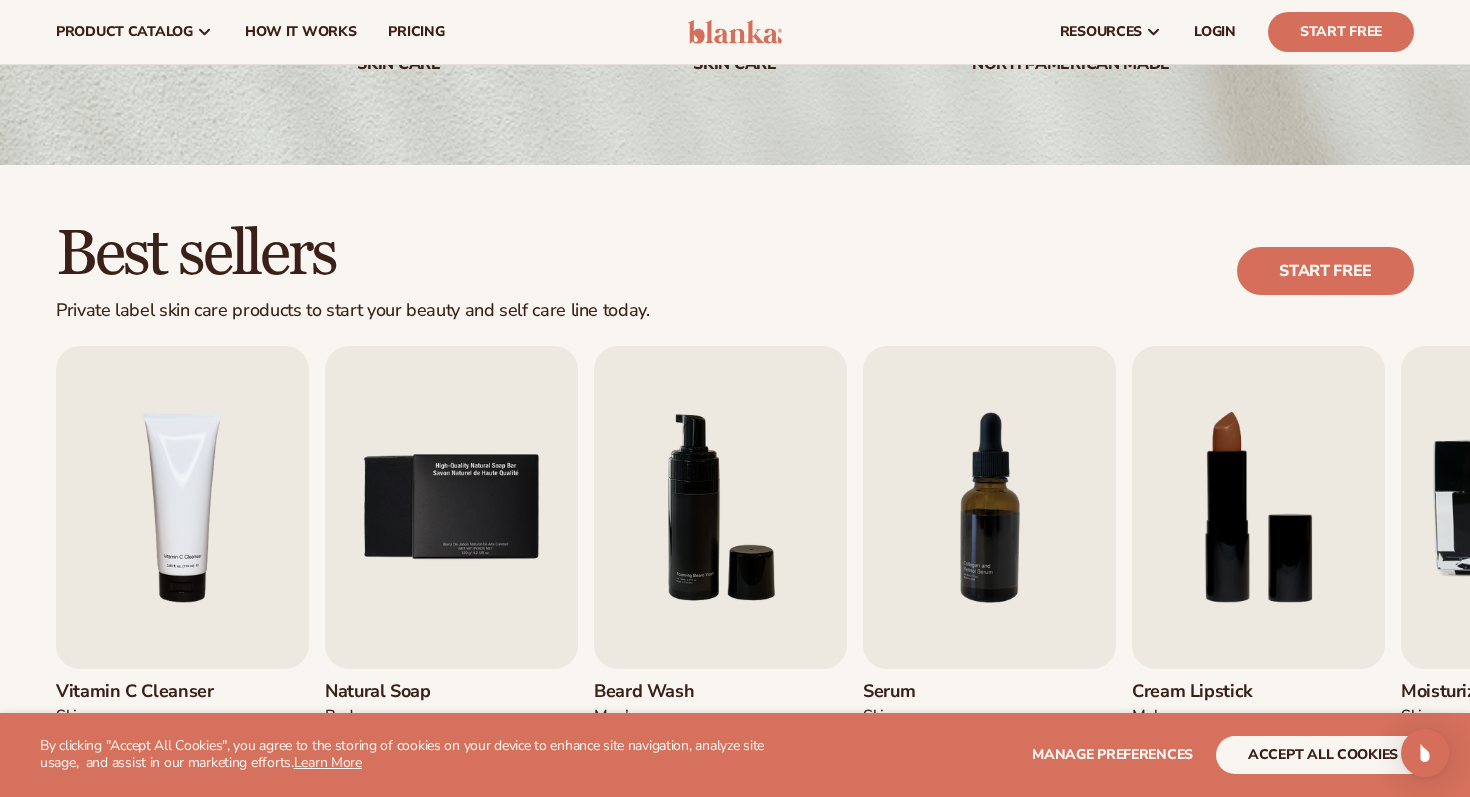 scroll, scrollTop: 0, scrollLeft: 0, axis: both 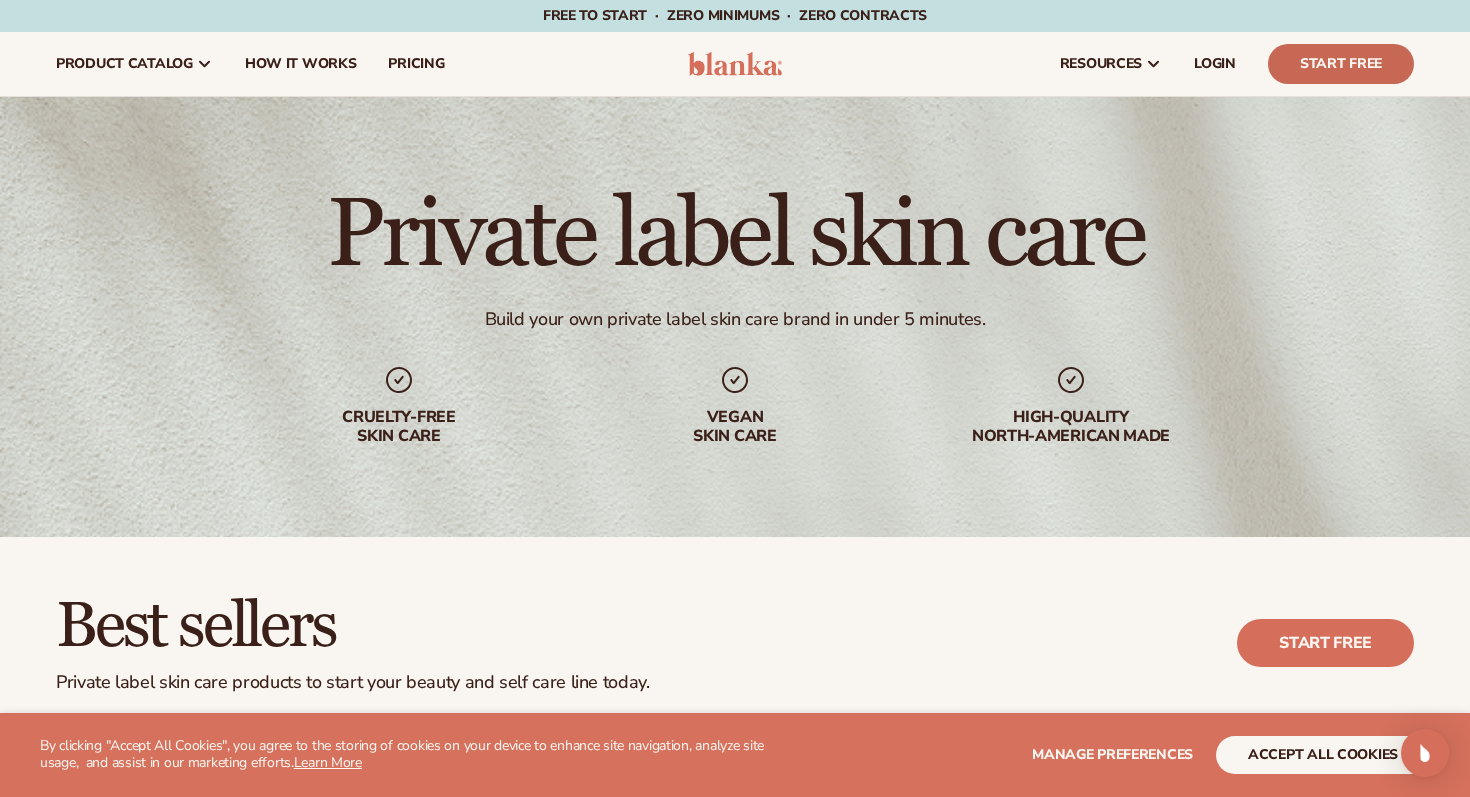 click on "Start Free" at bounding box center [1341, 64] 